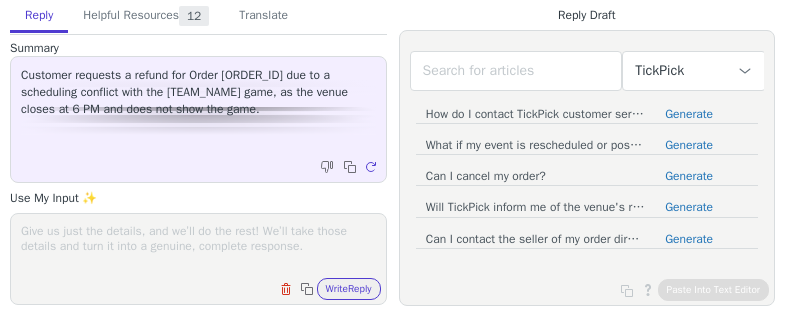scroll, scrollTop: 0, scrollLeft: 0, axis: both 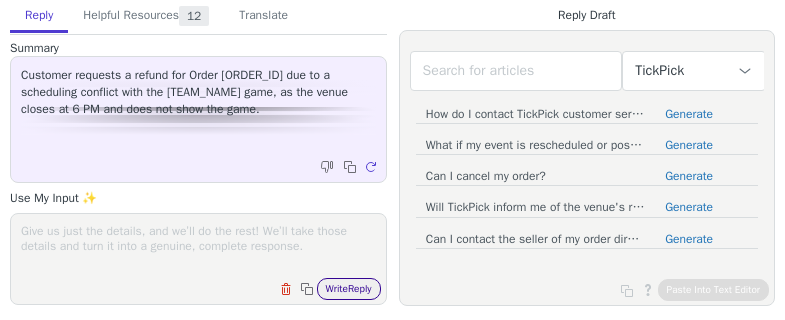 click on "Write  Reply" at bounding box center [349, 289] 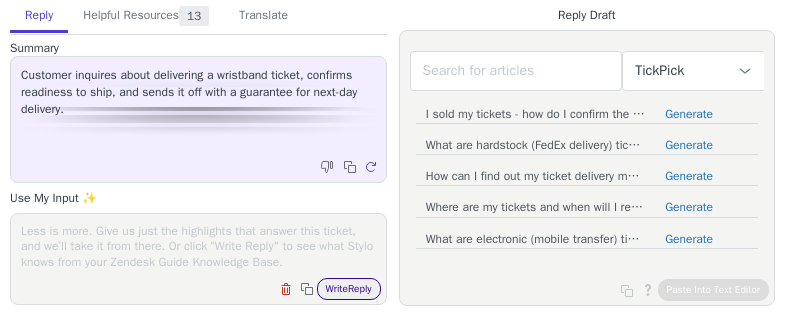 scroll, scrollTop: 0, scrollLeft: 0, axis: both 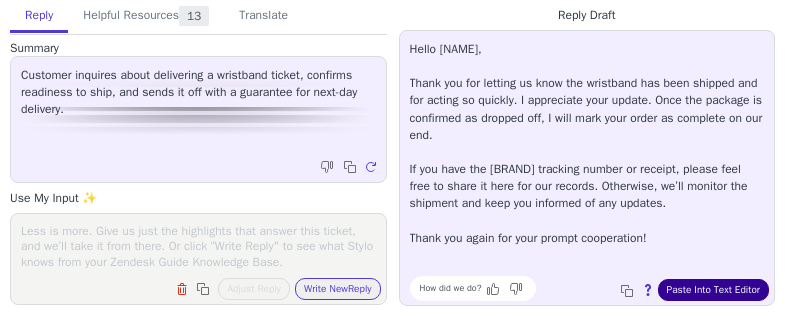 click on "Paste Into Text Editor" at bounding box center [713, 290] 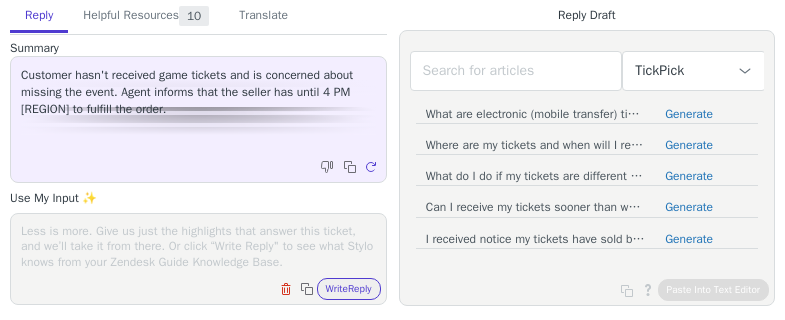 scroll, scrollTop: 0, scrollLeft: 0, axis: both 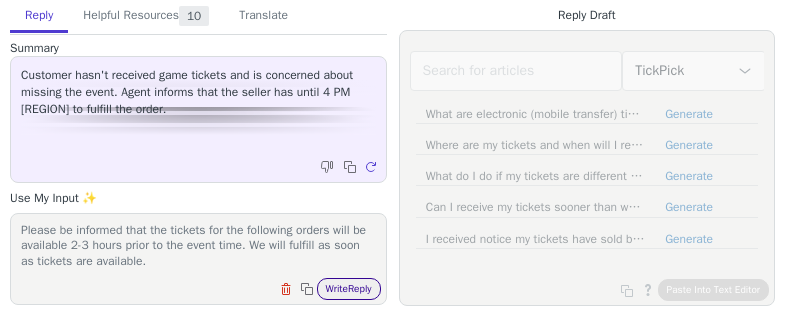 type on "Please be informed that the tickets for the following orders will be available 2-3 hours prior to the event time. We will fulfill as soon as tickets are available." 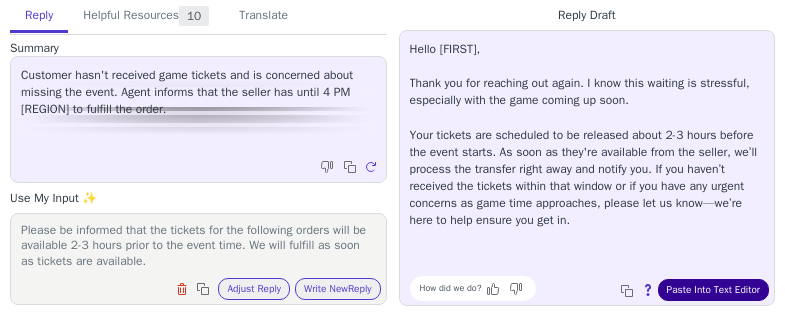 click on "Paste Into Text Editor" at bounding box center (713, 290) 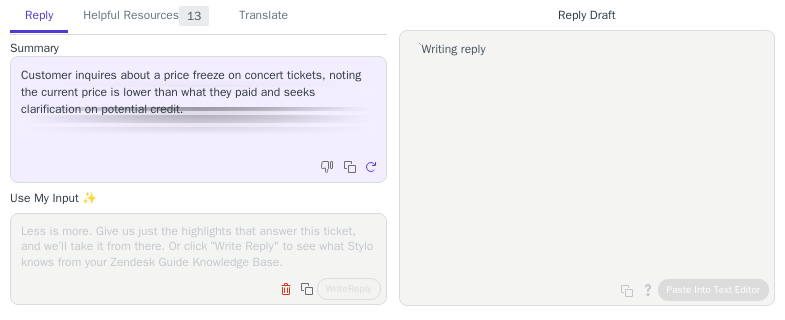 scroll, scrollTop: 0, scrollLeft: 0, axis: both 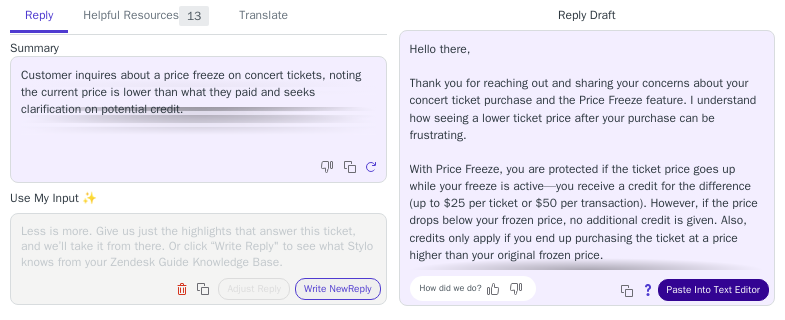 click on "Paste Into Text Editor" at bounding box center (713, 290) 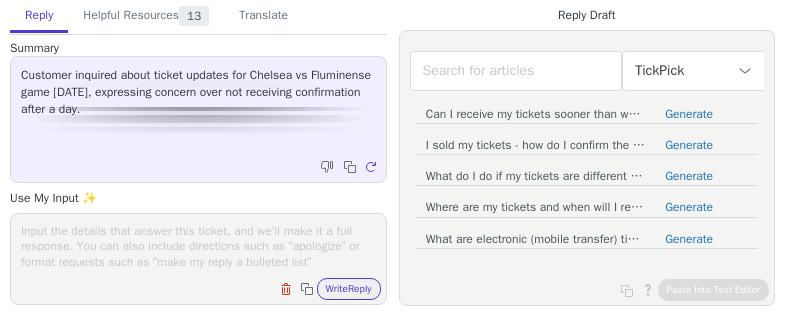 scroll, scrollTop: 0, scrollLeft: 0, axis: both 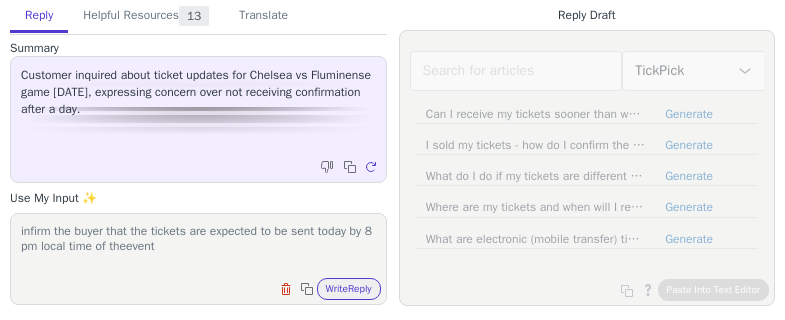 click on "infirm the buyer that the tickets are expected to be sent today by 8 pm local time of theevent" at bounding box center [198, 246] 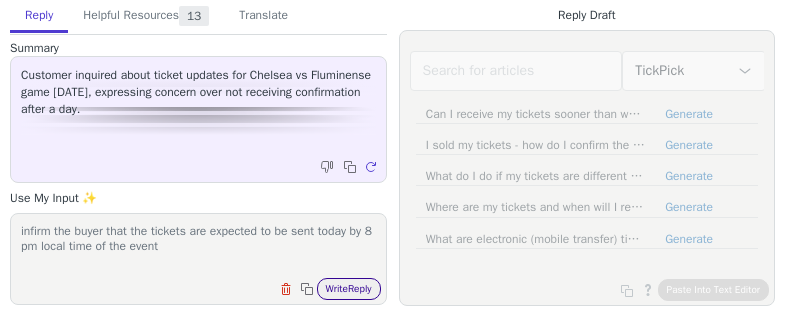 type on "infirm the buyer that the tickets are expected to be sent today by 8 pm local time of the event" 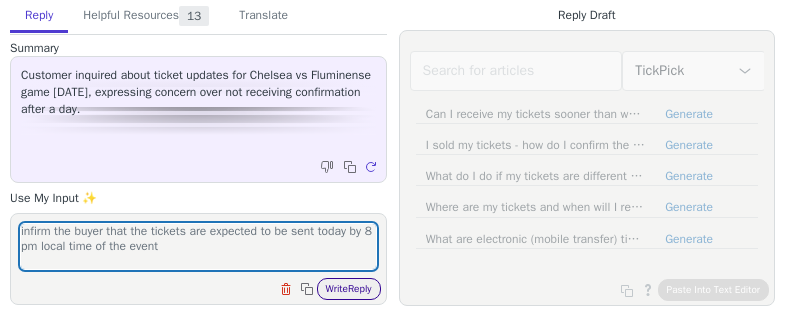 click on "Write  Reply" at bounding box center (349, 289) 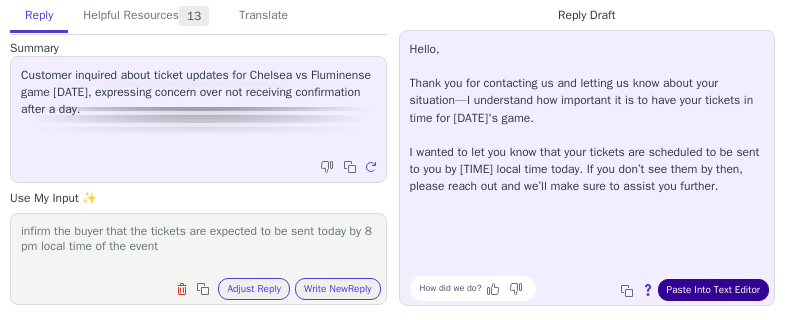click on "Paste Into Text Editor" at bounding box center (713, 290) 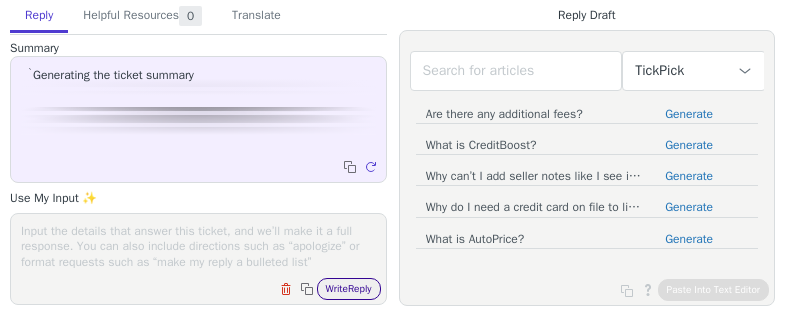 scroll, scrollTop: 0, scrollLeft: 0, axis: both 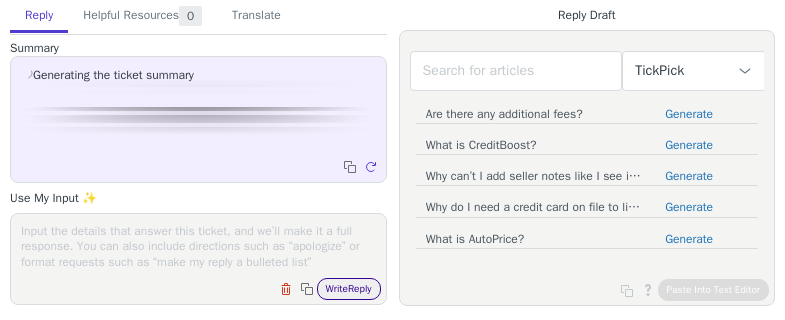 click on "Write  Reply" at bounding box center [349, 289] 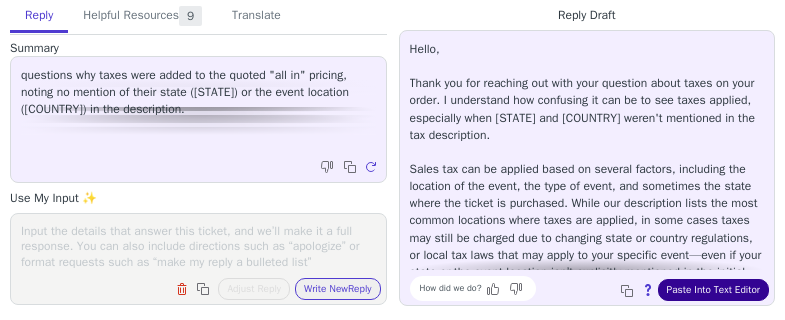 click on "Paste Into Text Editor" at bounding box center (713, 290) 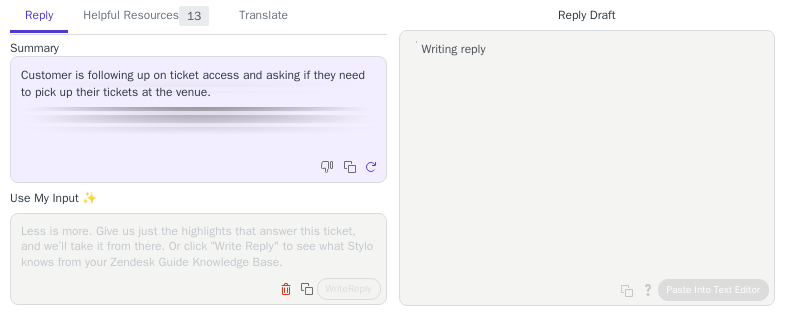 scroll, scrollTop: 0, scrollLeft: 0, axis: both 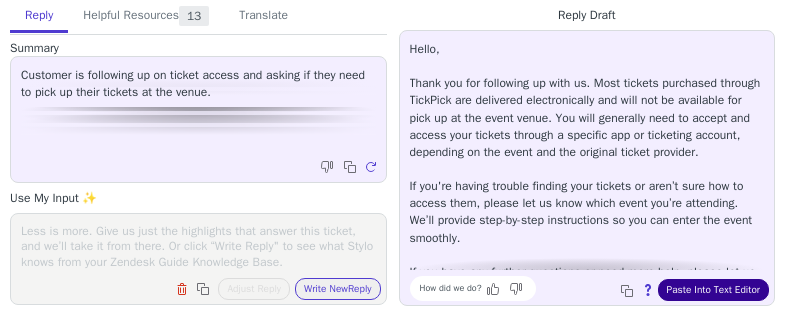click on "Paste Into Text Editor" at bounding box center (713, 290) 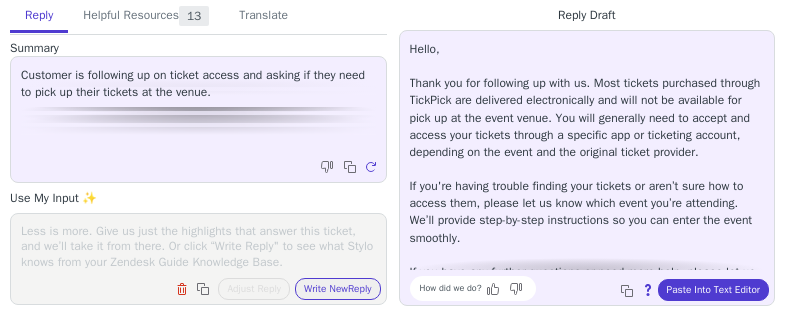 click at bounding box center [198, 246] 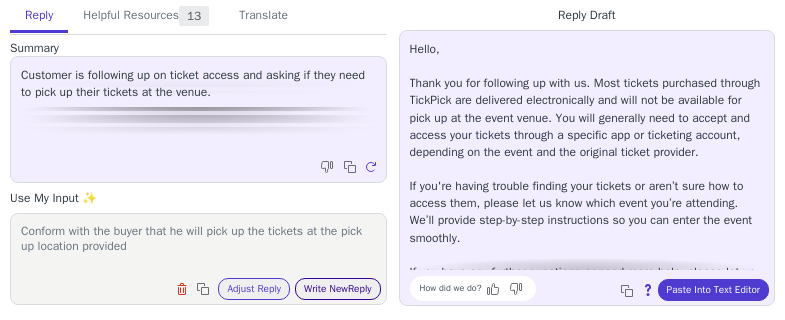 type on "Conform with the buyer that he will pick up the tickets at the pick up location provided" 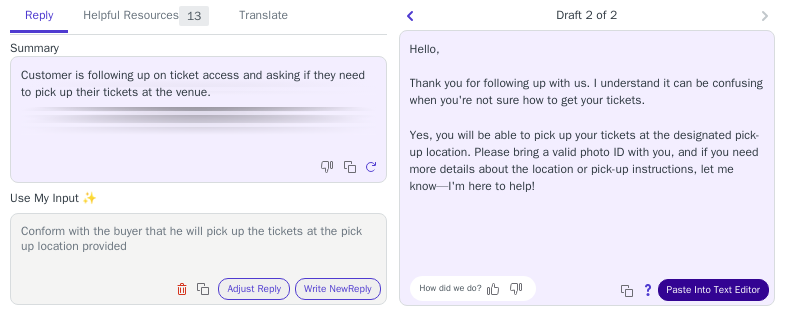 click on "Paste Into Text Editor" at bounding box center [713, 290] 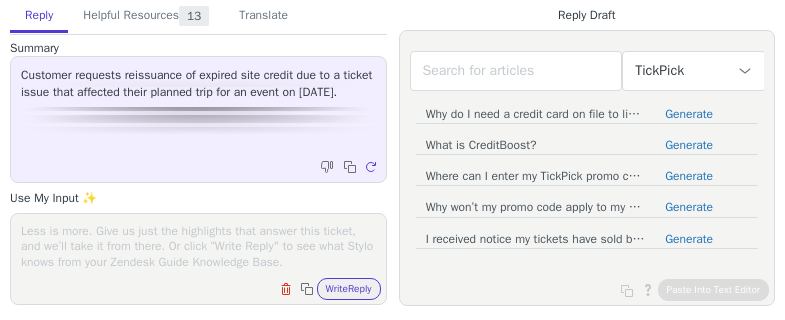scroll, scrollTop: 0, scrollLeft: 0, axis: both 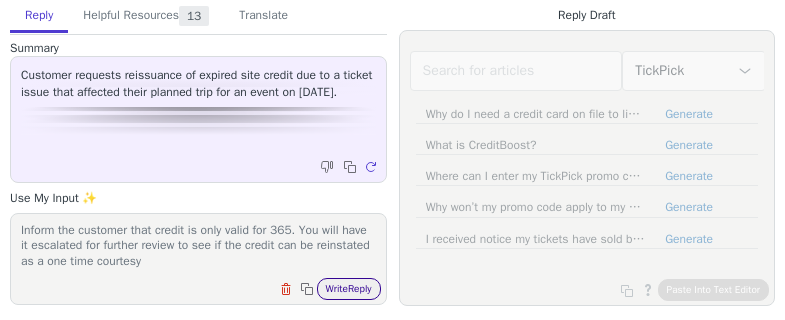 type on "Inform the customer that credit is only valid for 365. You will have it escalated for further review to see if the credit can be reinstated as a one time courtesy" 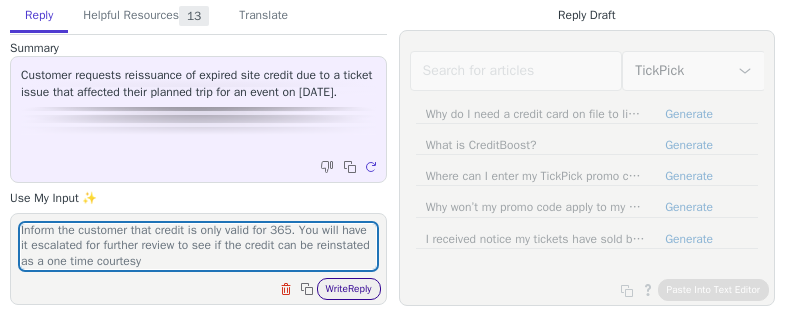 click on "Write  Reply" at bounding box center [349, 289] 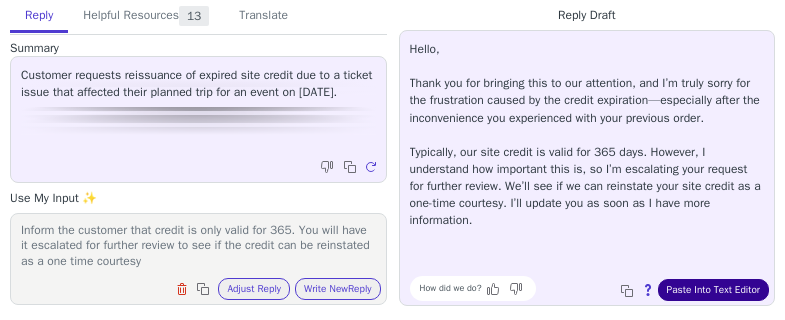 click on "Paste Into Text Editor" at bounding box center [713, 290] 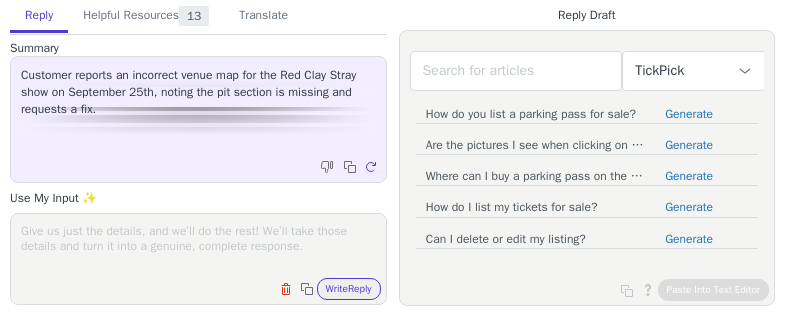 scroll, scrollTop: 0, scrollLeft: 0, axis: both 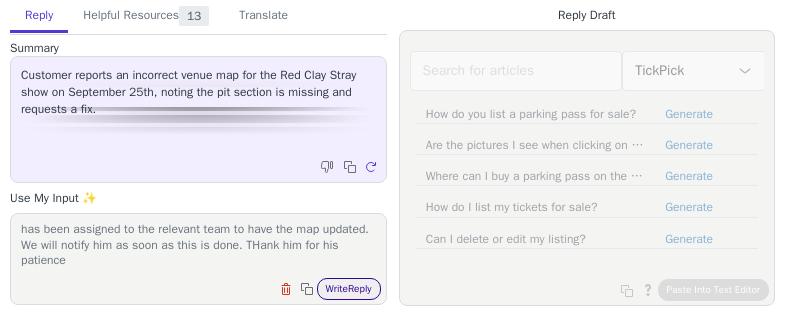 type on "Apologize for the inconvenience and let the cutomer know that this has been assigned to the relevant team to have the map updated. We will notify him as soon as this is done. THank him for his patience" 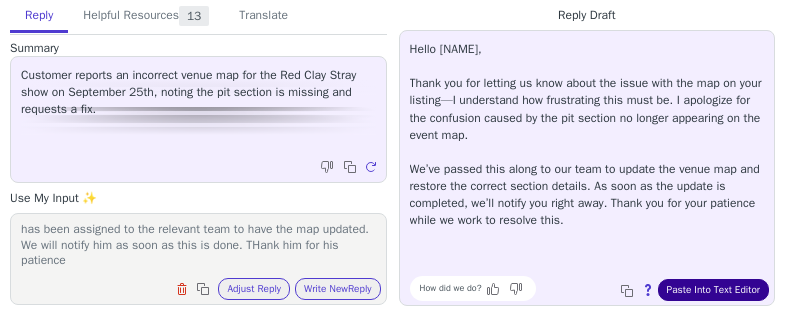 click on "Paste Into Text Editor" at bounding box center [713, 290] 